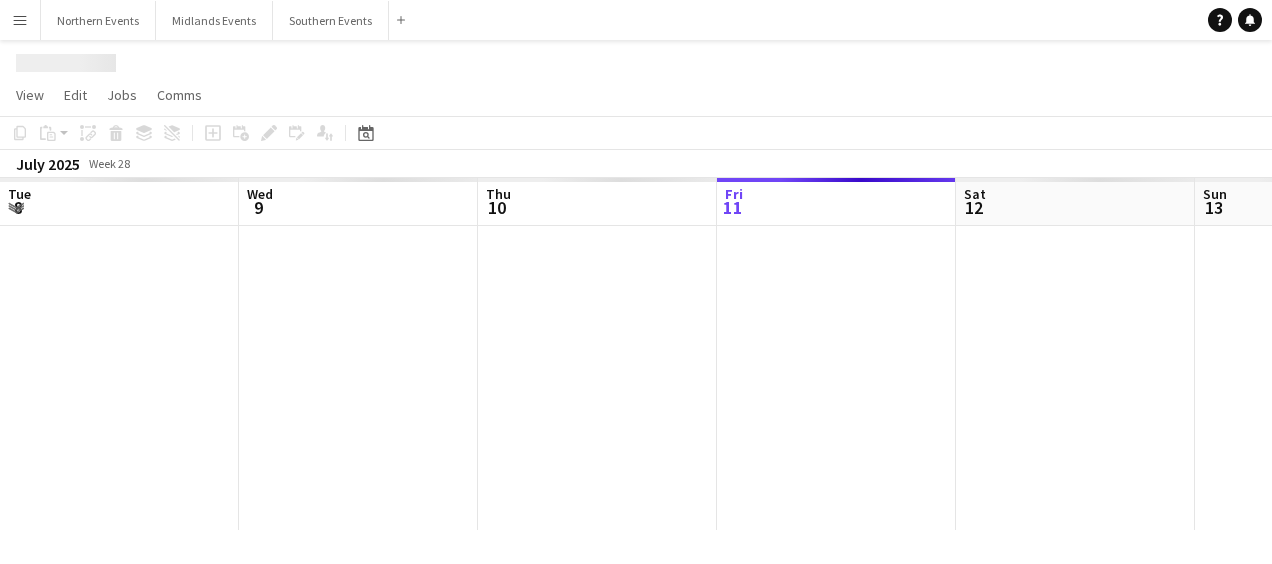 scroll, scrollTop: 0, scrollLeft: 0, axis: both 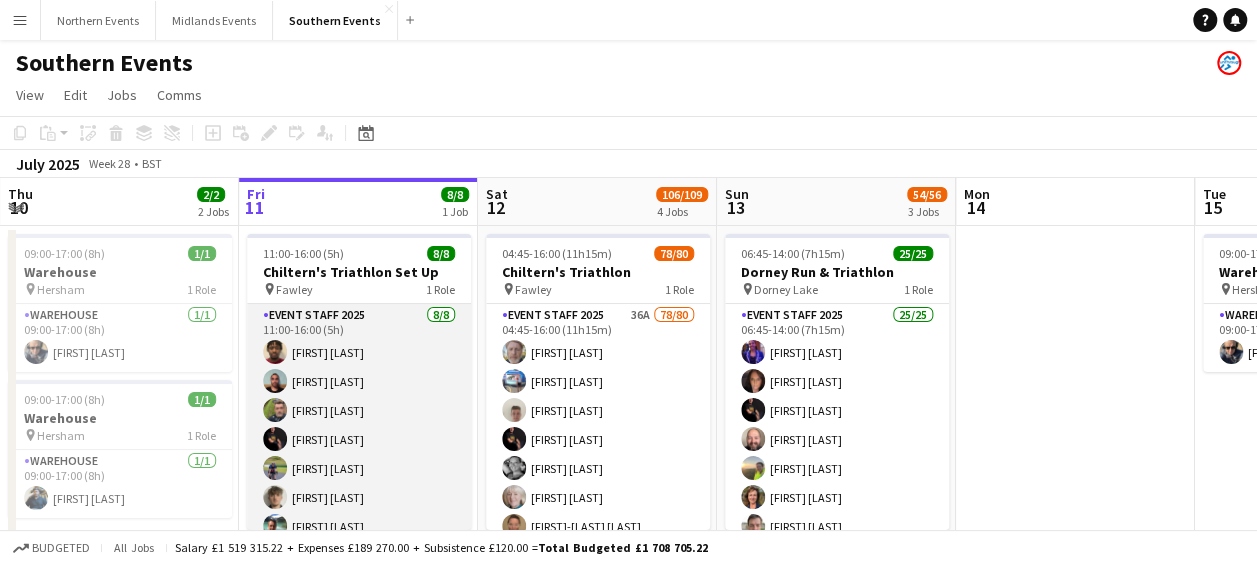 click on "Event Staff 2025   11-07-2025   11:00-16:00 (5h)
[FIRST] [LAST] [FIRST] [LAST] [FIRST] [LAST] [FIRST] [LAST] [FIRST] [LAST] [FIRST] [LAST] [FIRST] [LAST] [FIRST] [LAST]" at bounding box center [359, 439] 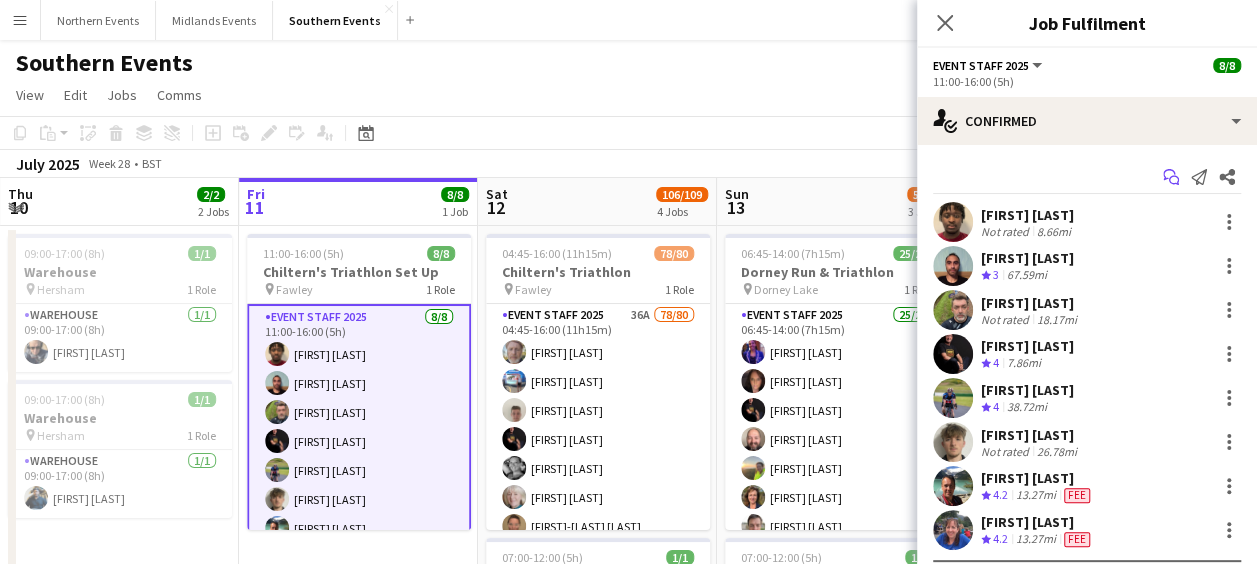 click on "Start chat" 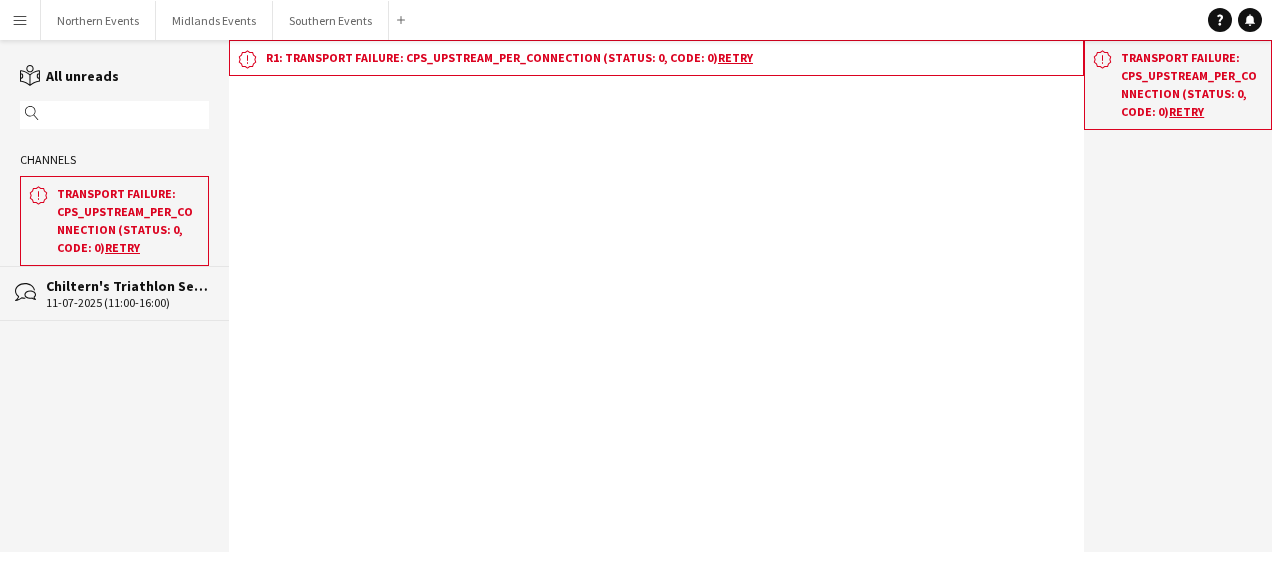 click on "Chiltern's Triathlon Set Up" 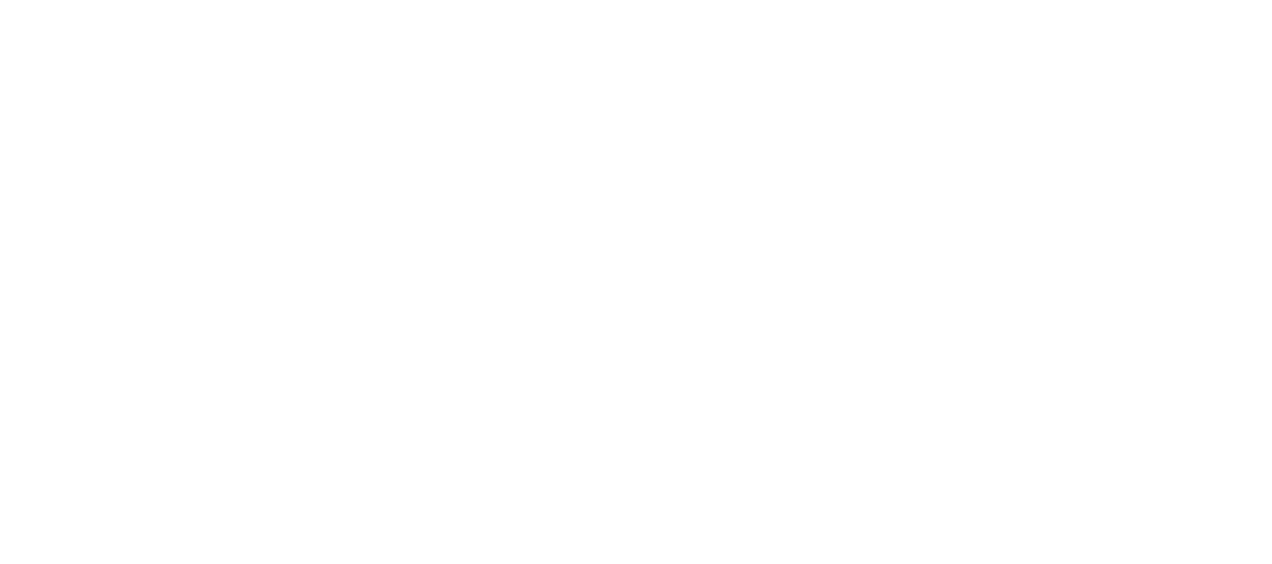 scroll, scrollTop: 0, scrollLeft: 0, axis: both 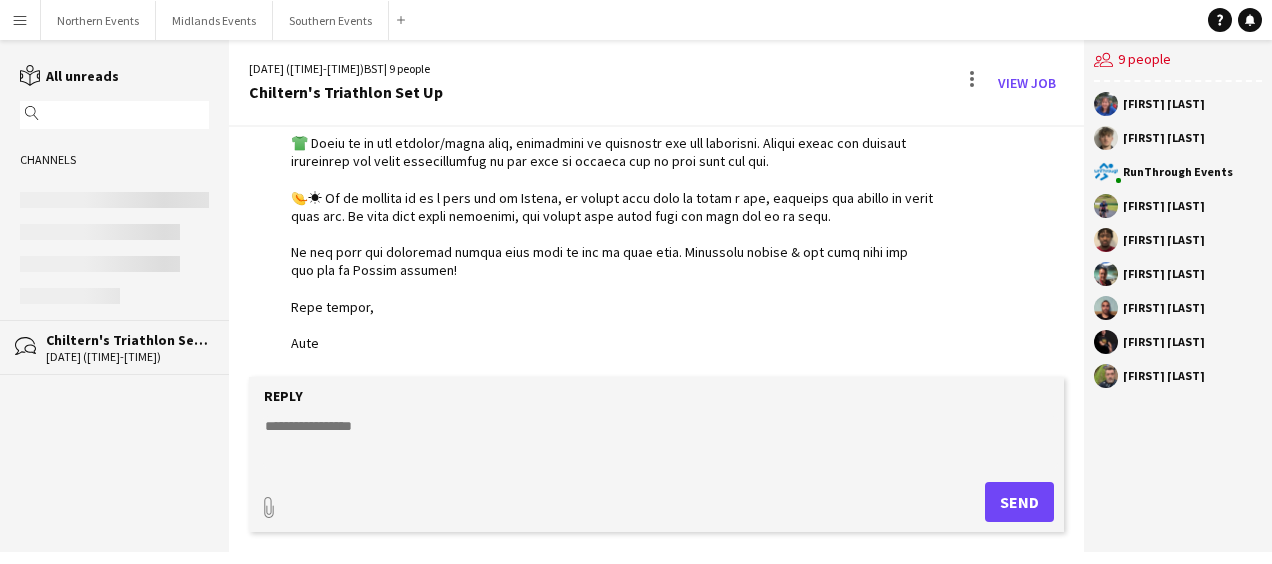 click on "Menu" at bounding box center (20, 20) 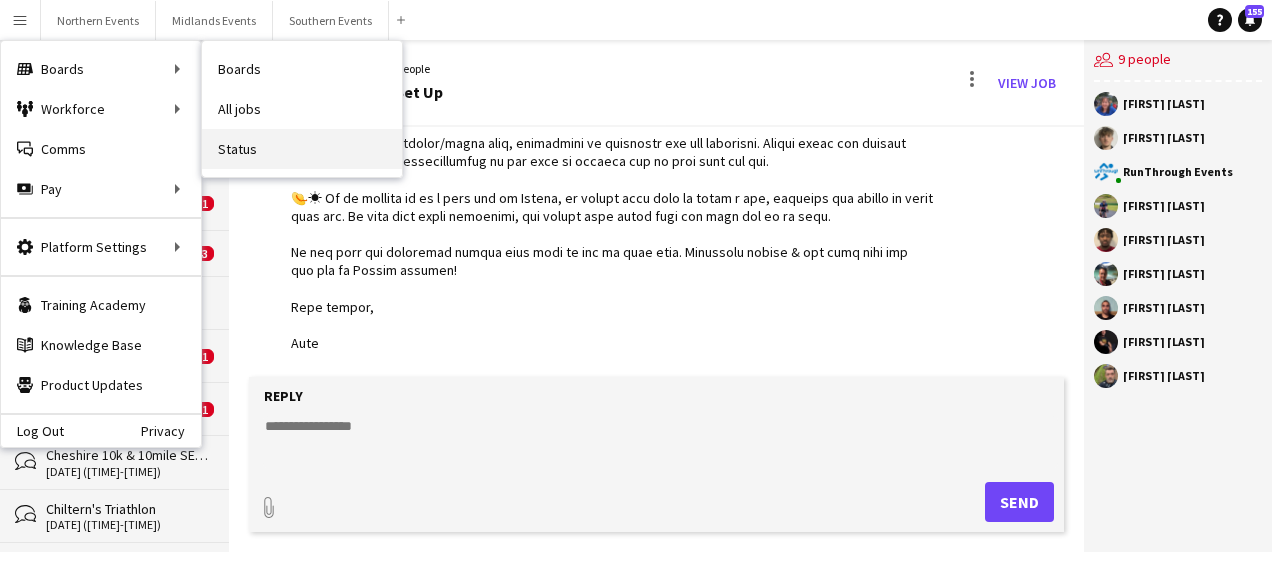 click on "Status" at bounding box center (302, 149) 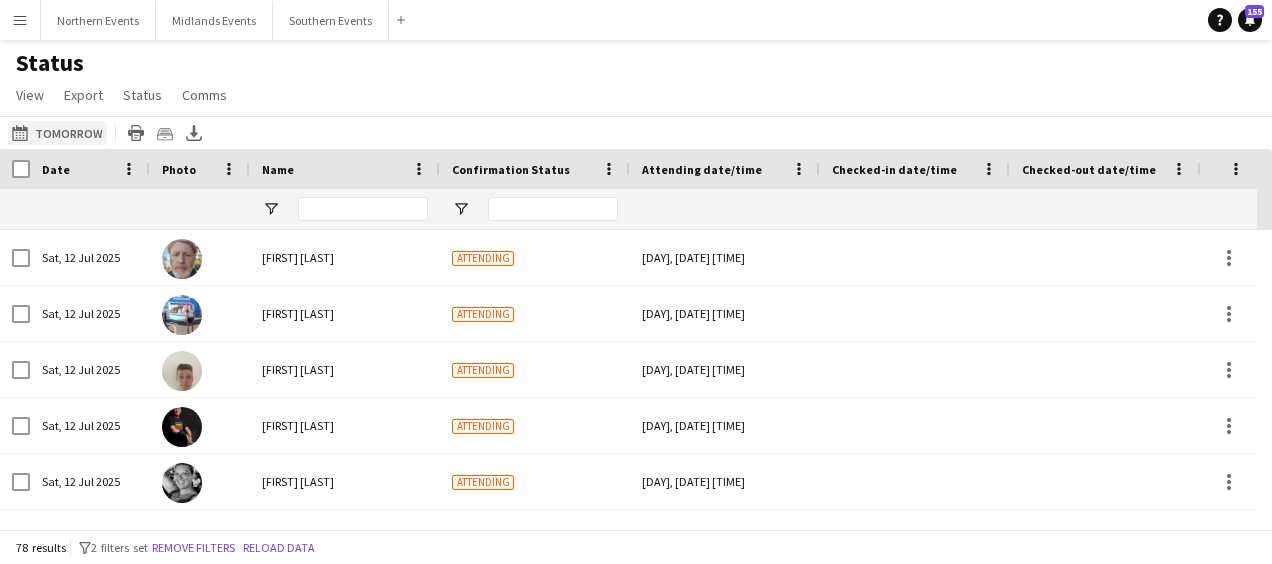 click on "[DATE] to [DATE]
[TIME_REFERENCE]" 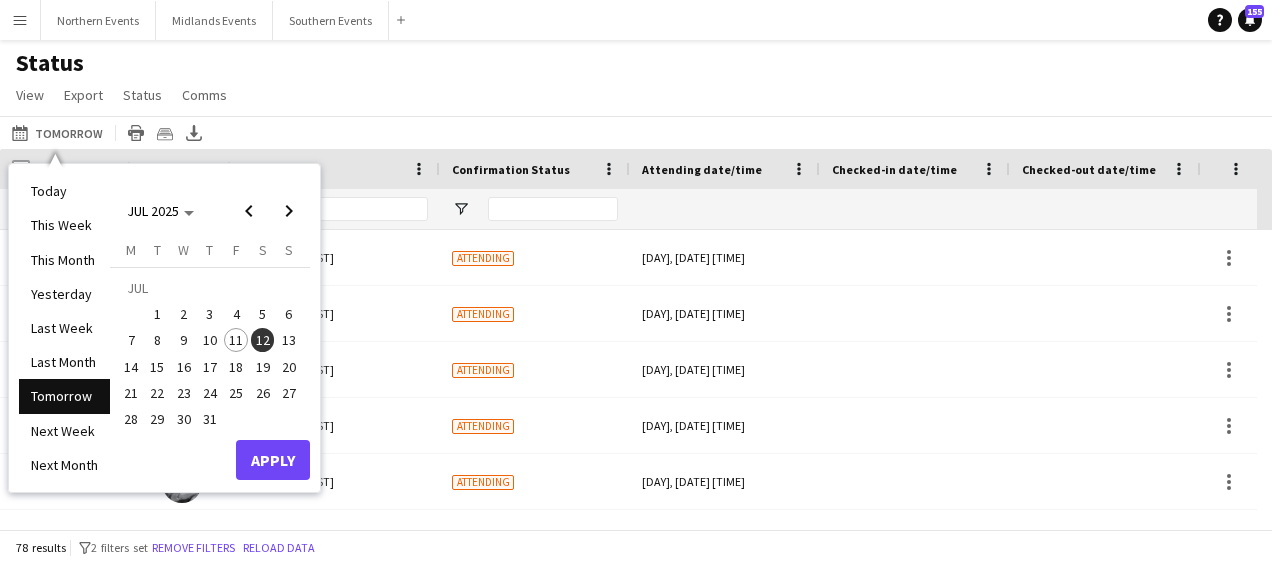 click on "11" at bounding box center [236, 340] 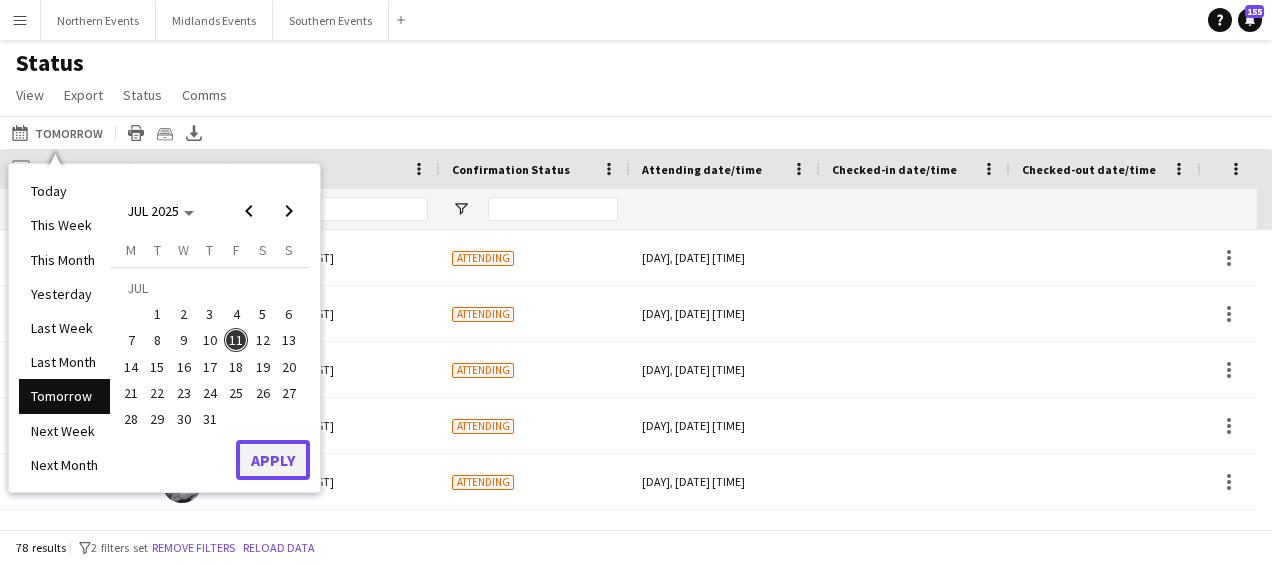 click on "Apply" at bounding box center [273, 460] 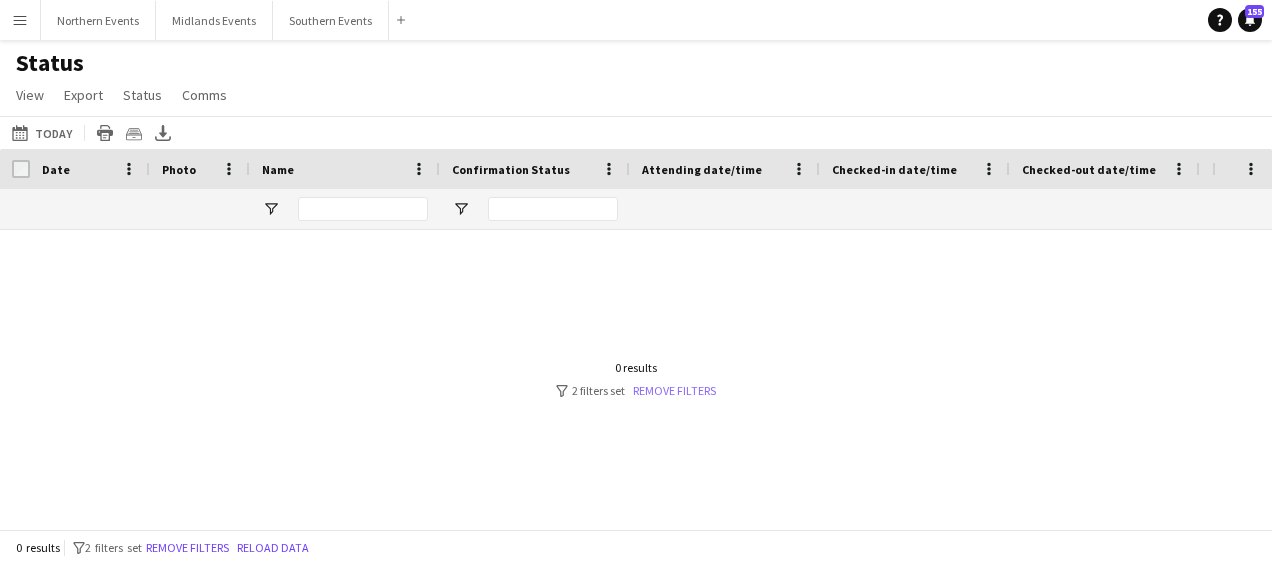 click on "Remove filters" at bounding box center [674, 390] 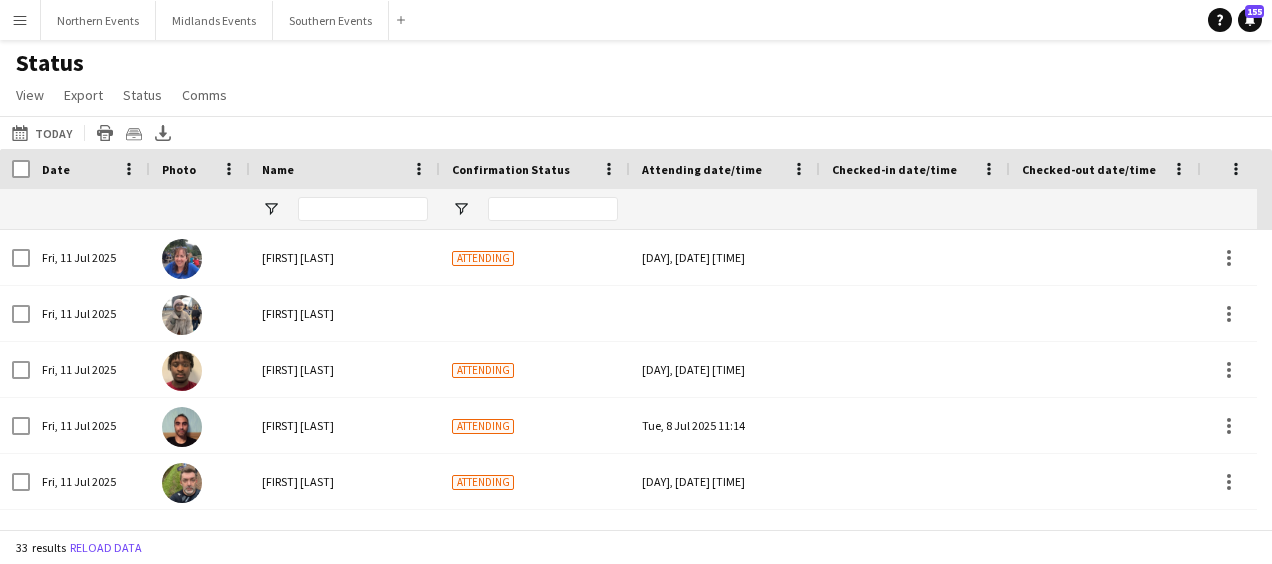 scroll, scrollTop: 0, scrollLeft: 112, axis: horizontal 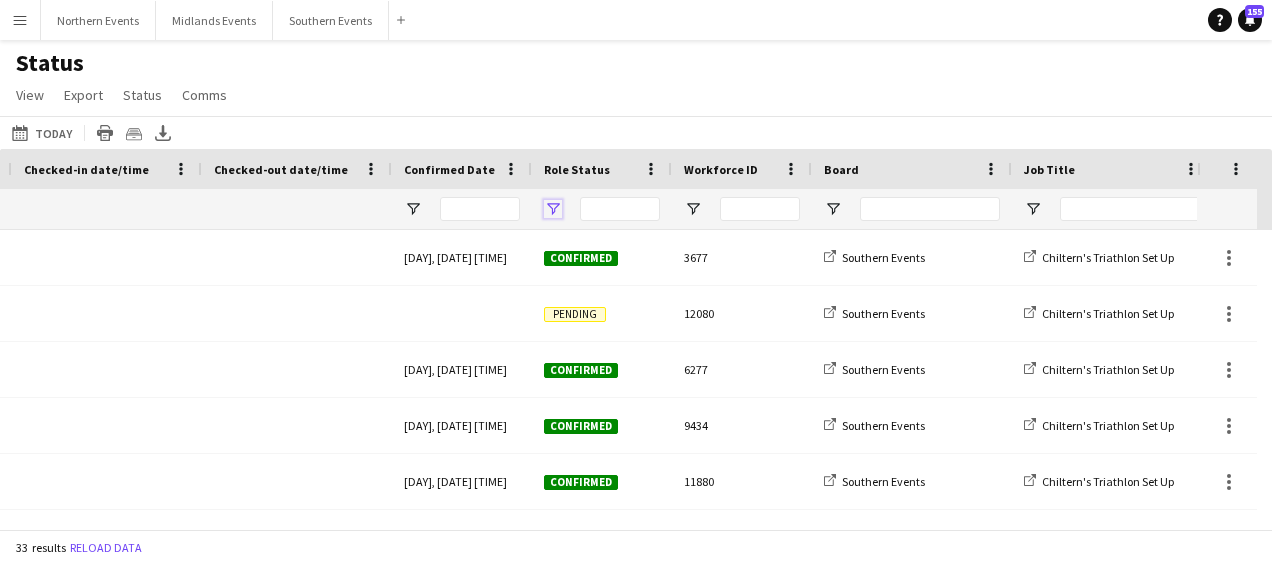click at bounding box center [553, 209] 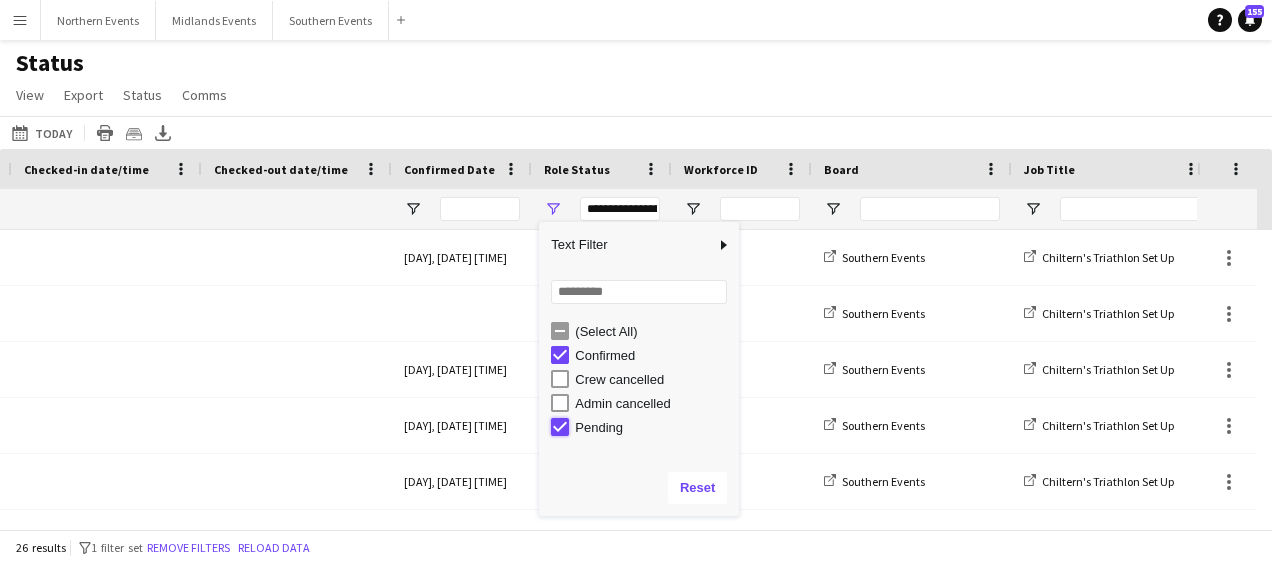 type on "**********" 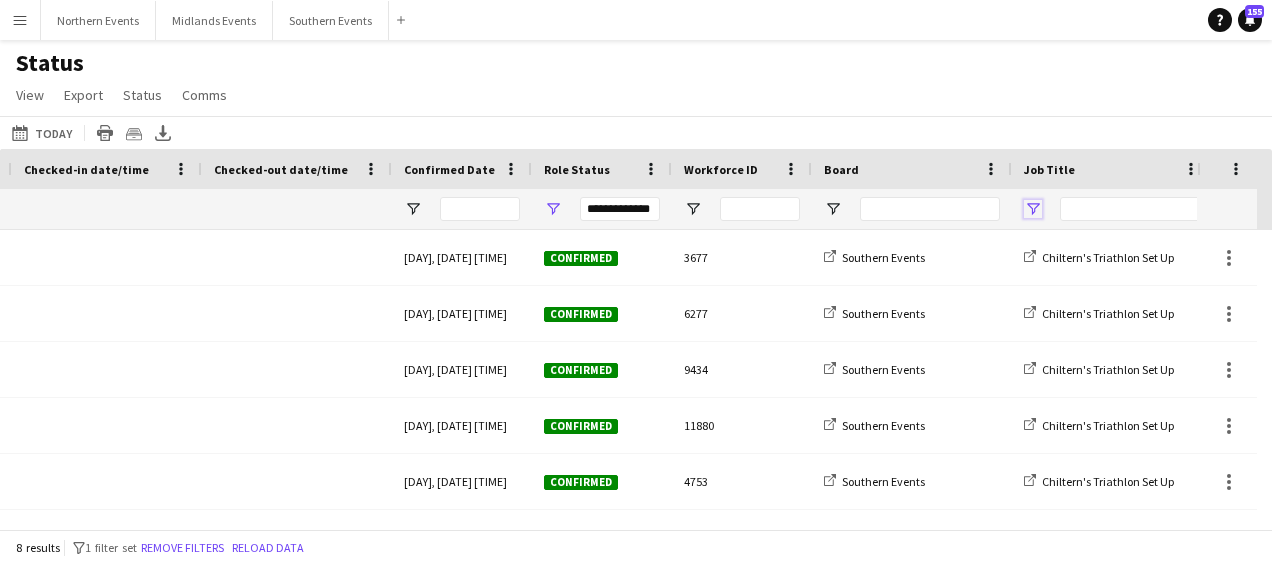click at bounding box center (1033, 209) 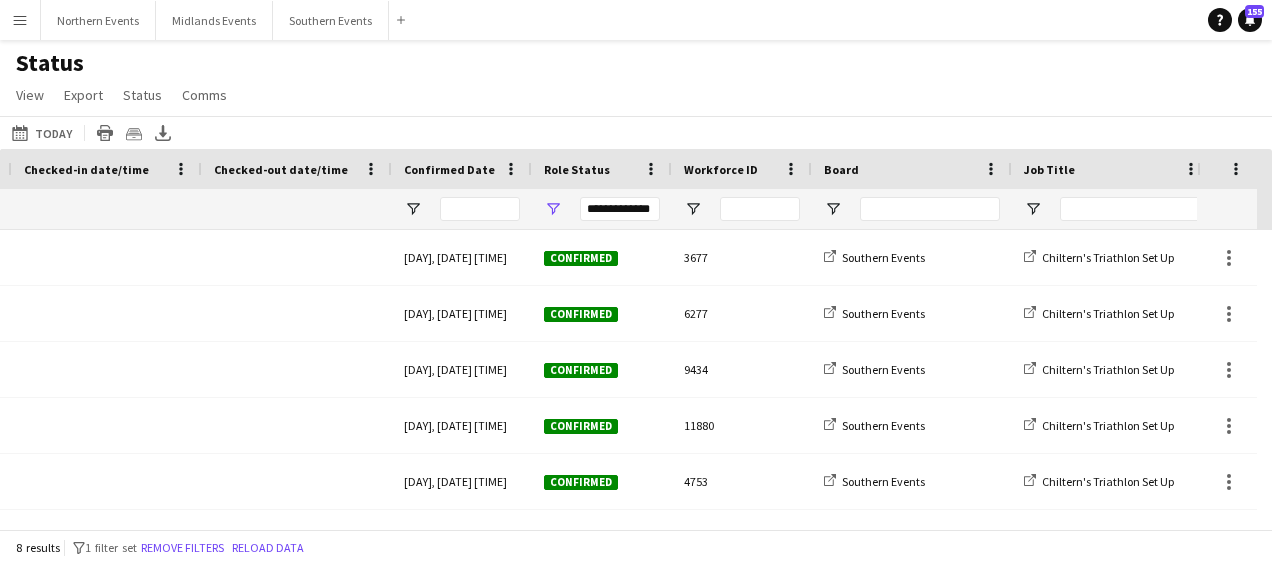 click on "Status   View   Views  Default view New view Update view Delete view Edit name Customise view Customise filters Reset Filters Reset View Reset All  Export  Export as XLSX Export as CSV Export as PDF Crew files as ZIP  Status  Confirm attendance Check-in Check-out Clear confirm attendance Clear check-in Clear check-out  Comms  Send notification Chat" 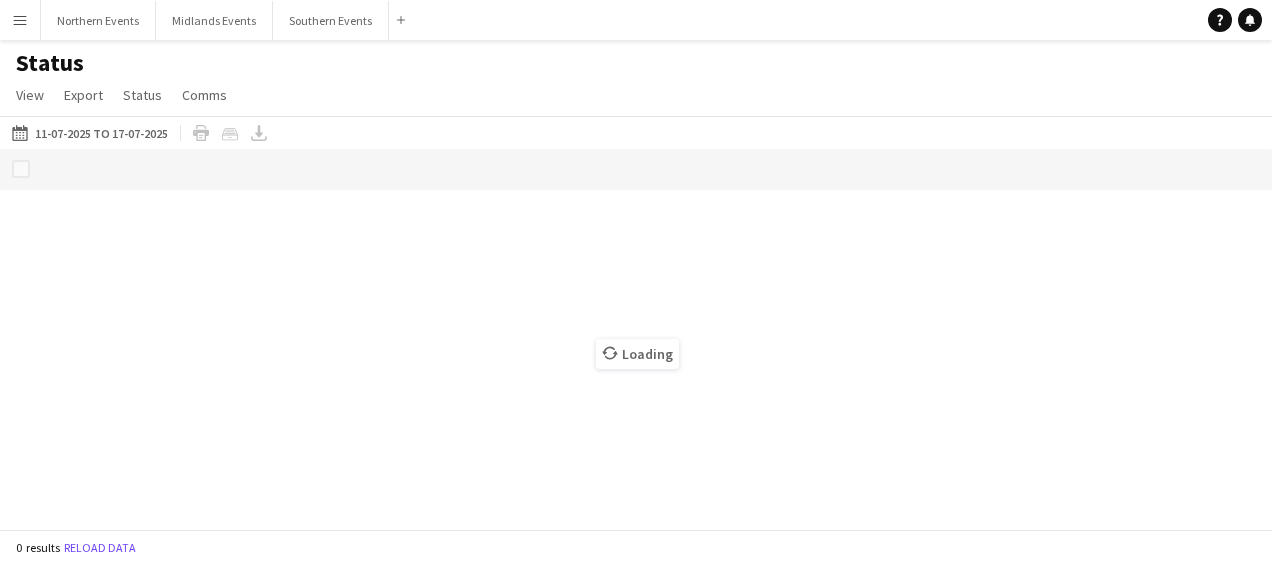 scroll, scrollTop: 0, scrollLeft: 0, axis: both 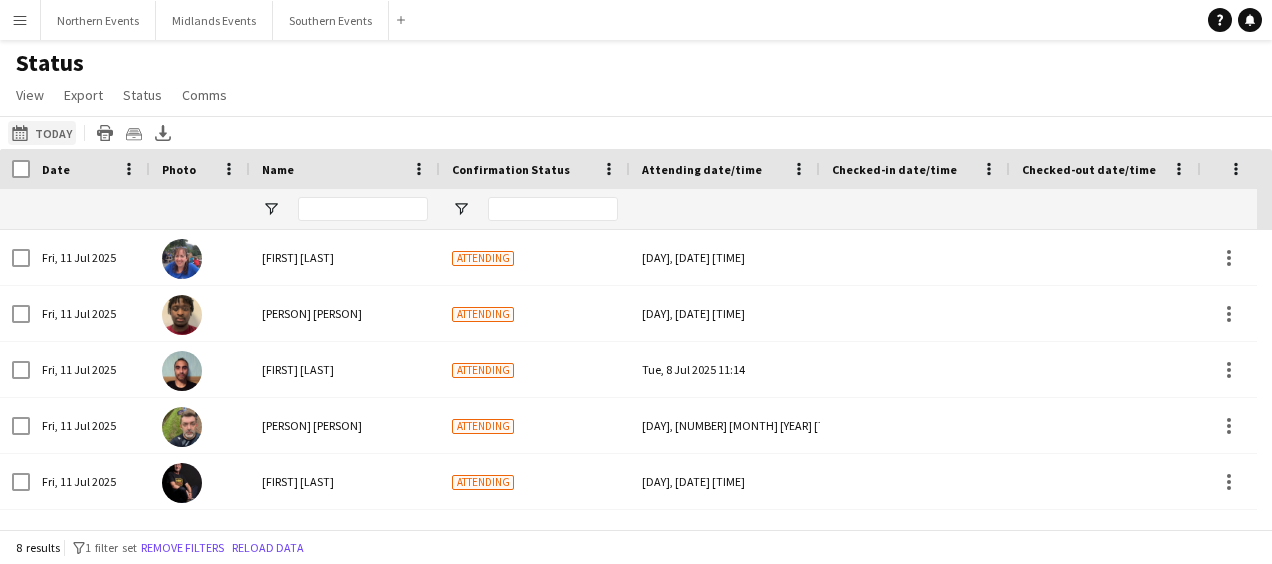 click on "[DATE] to [DATE]
[TIME_REFERENCE]" 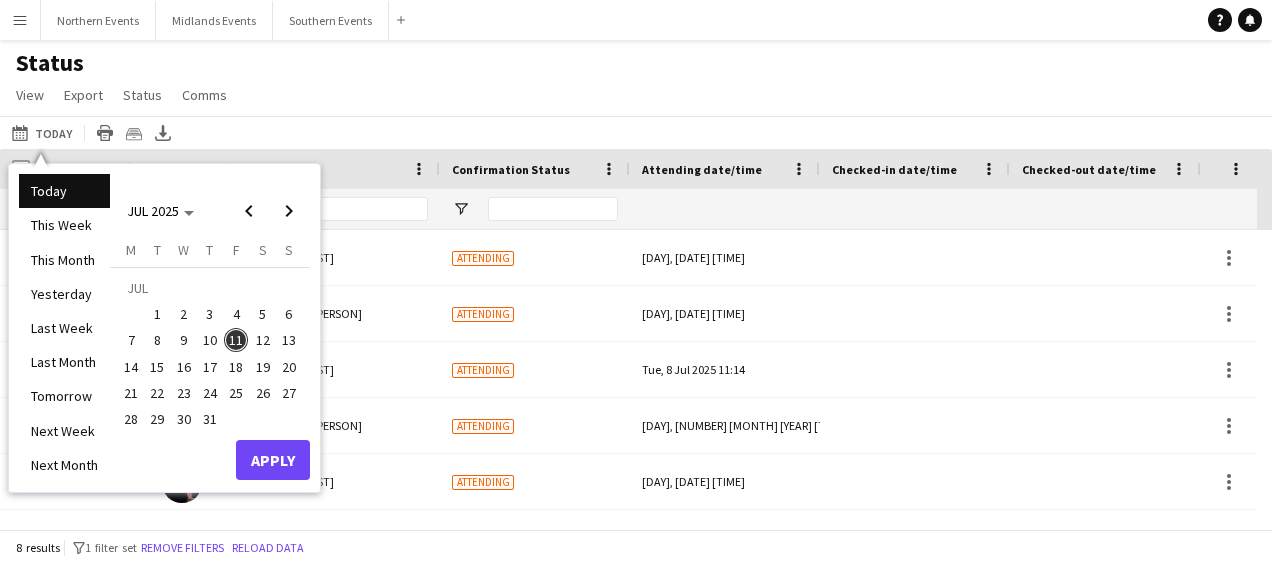 click on "12" at bounding box center [263, 340] 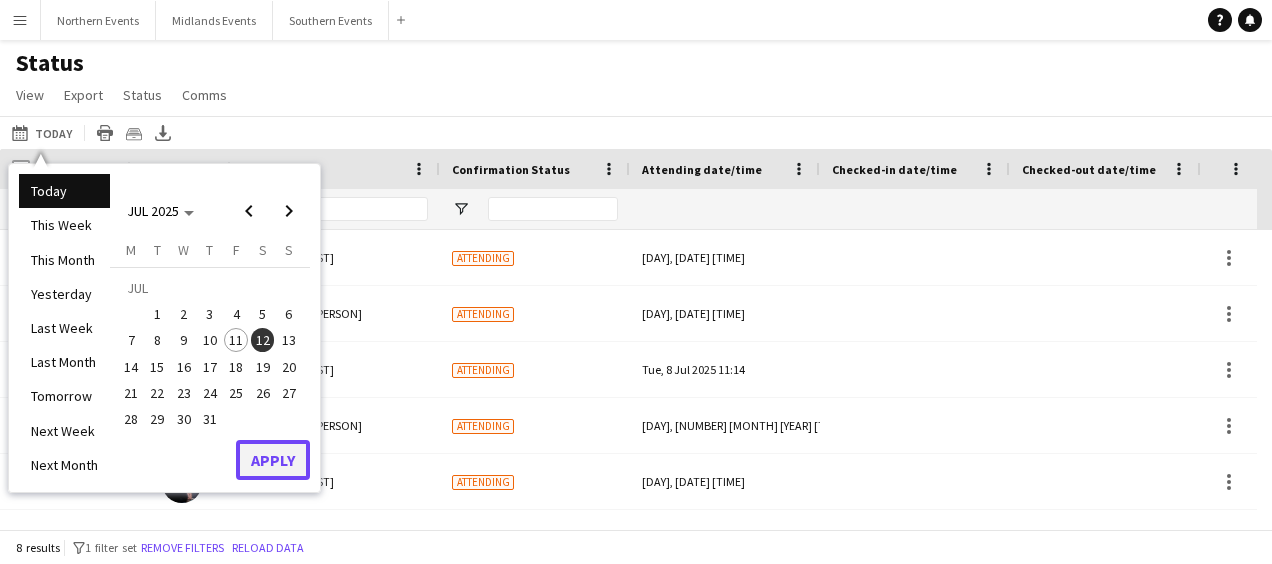 click on "Apply" at bounding box center (273, 460) 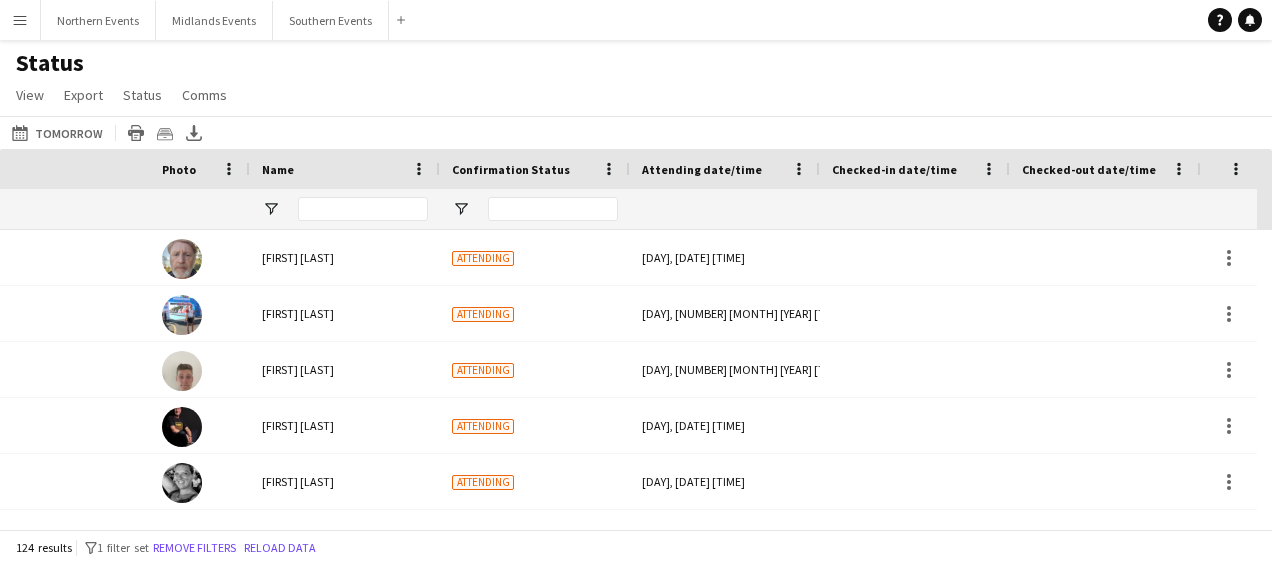 scroll, scrollTop: 0, scrollLeft: 422, axis: horizontal 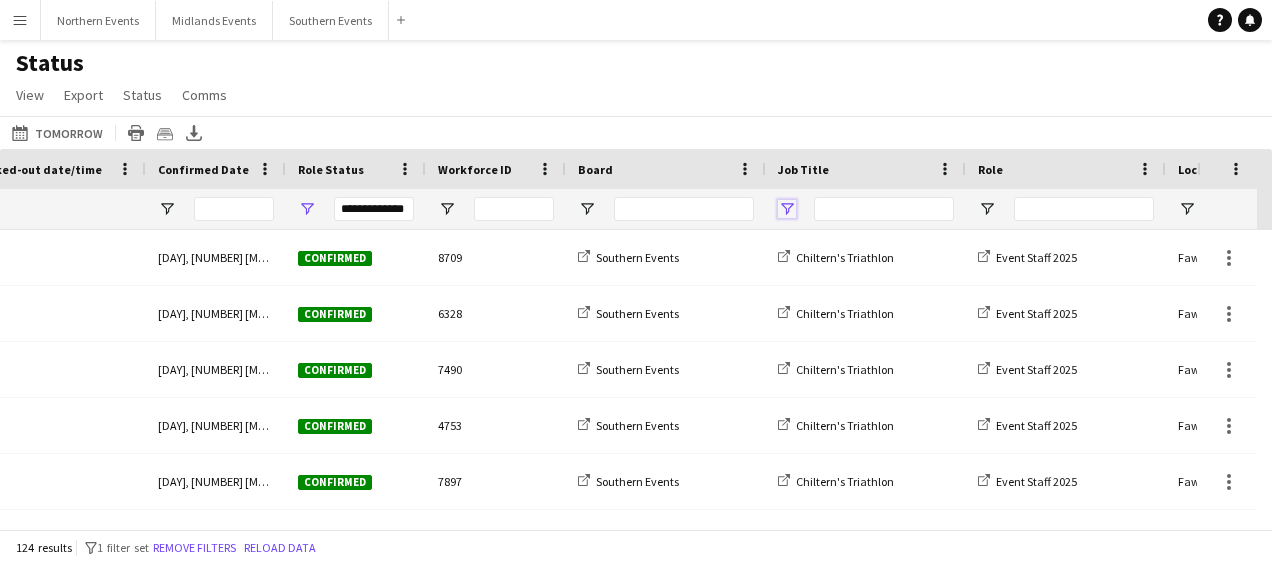 click at bounding box center [787, 209] 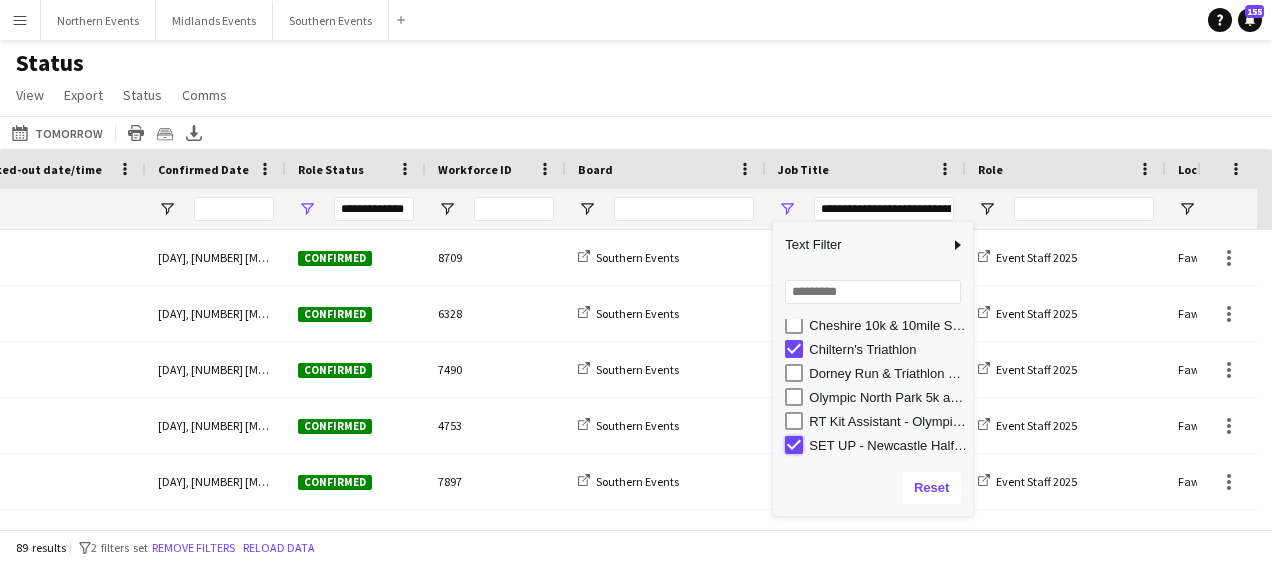 type on "**********" 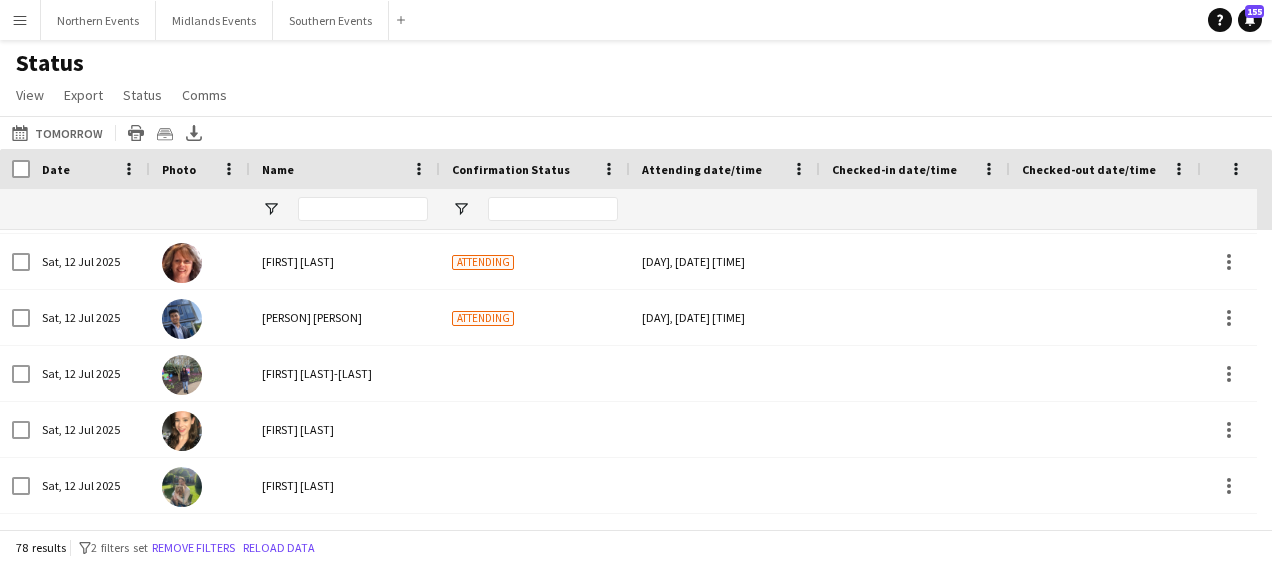 click on "Menu" at bounding box center (20, 20) 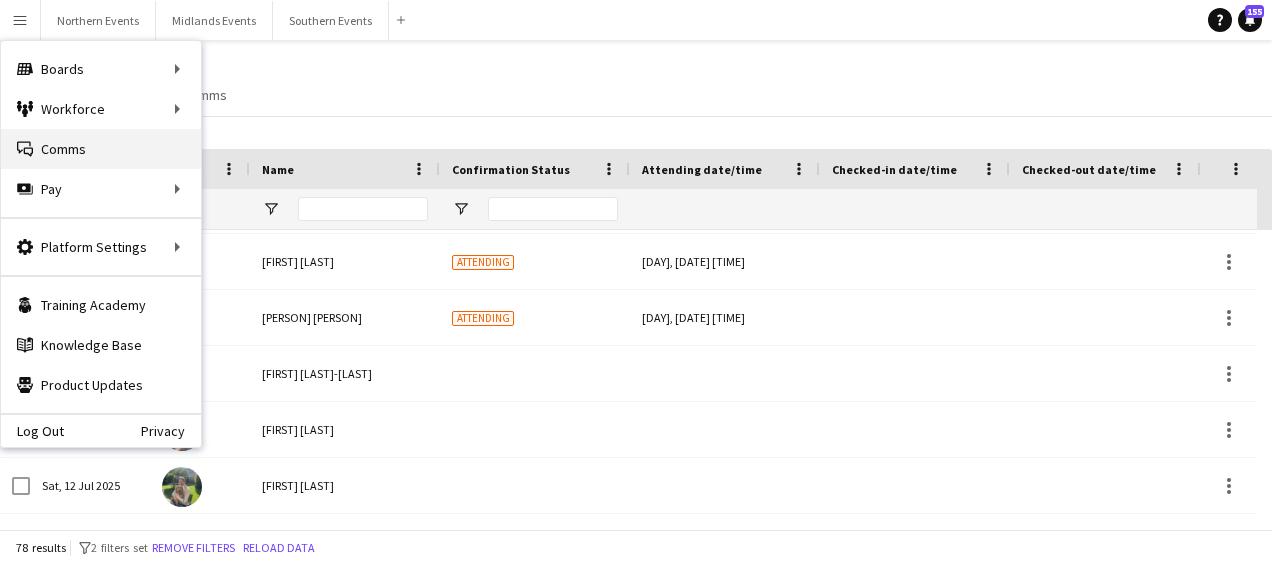 click on "Comms
Comms" at bounding box center [101, 149] 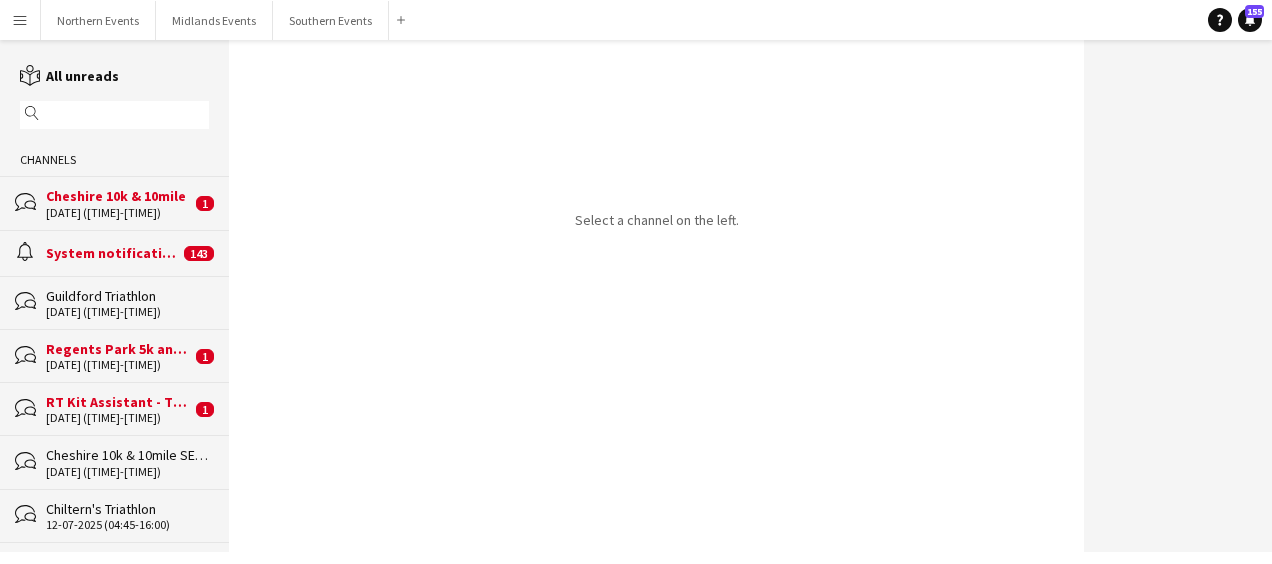 click on "Chiltern's Triathlon" 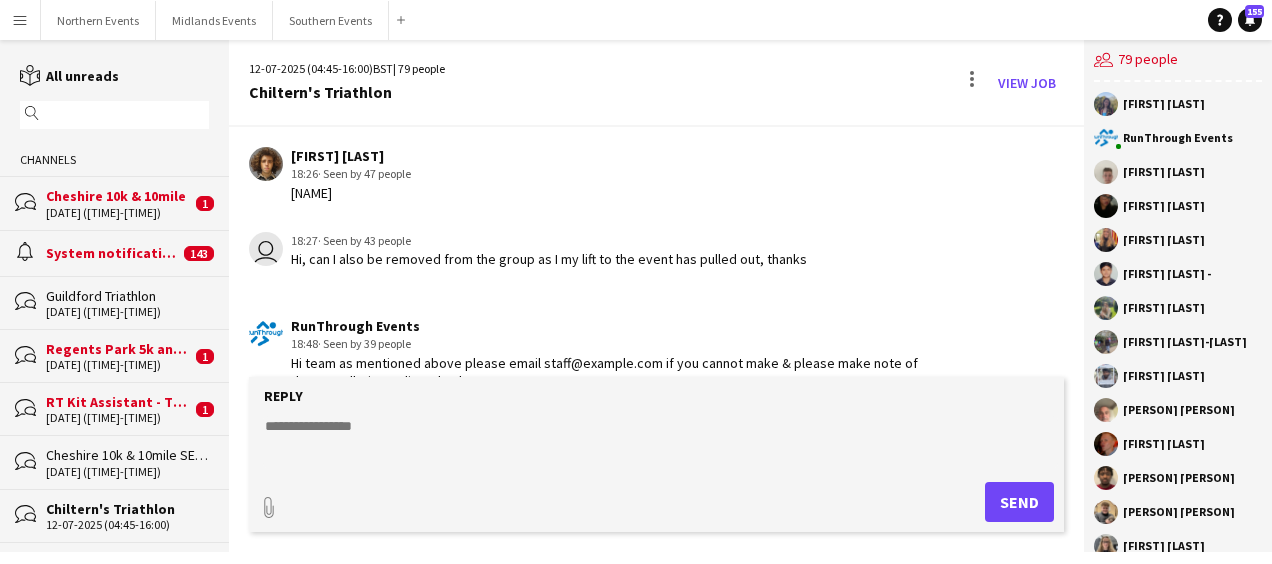 click 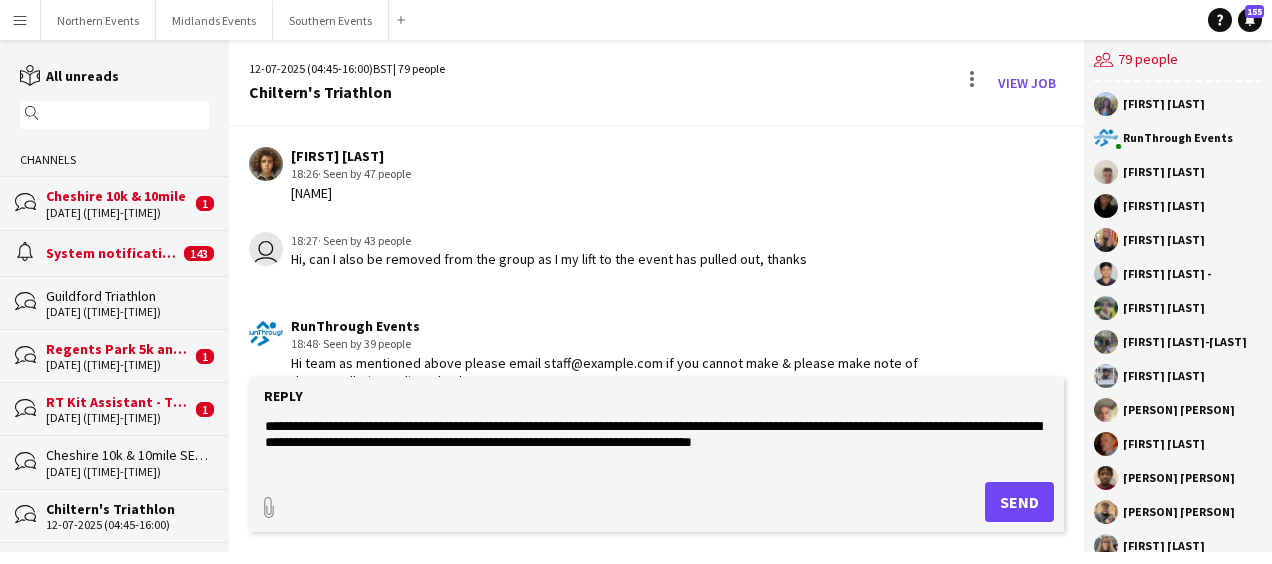 type on "**********" 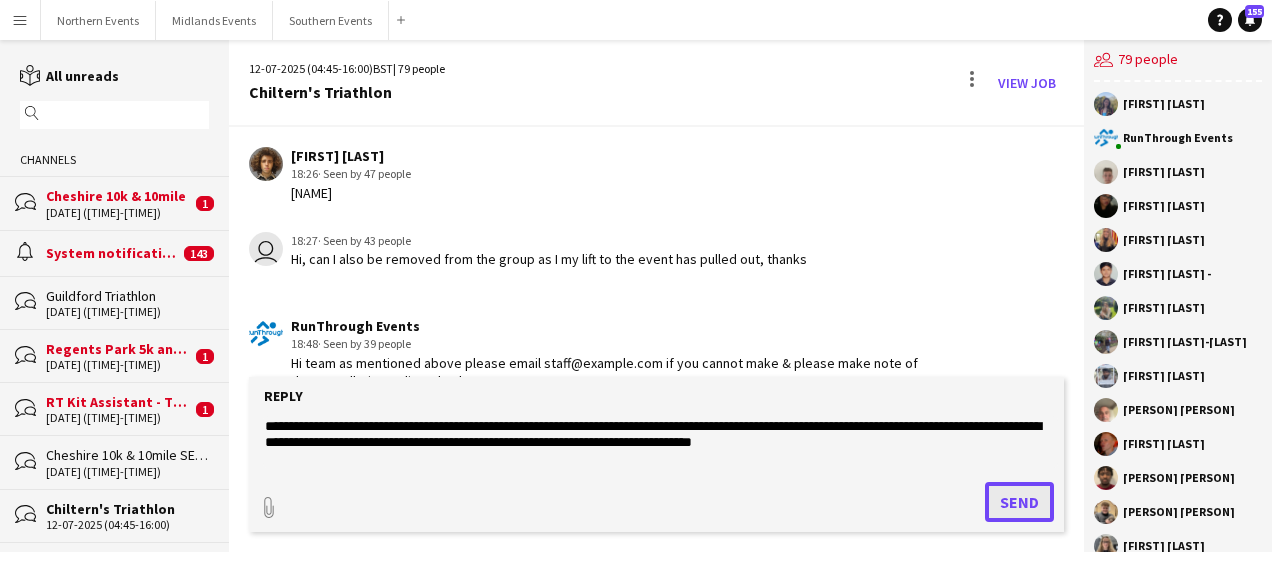 click on "Send" 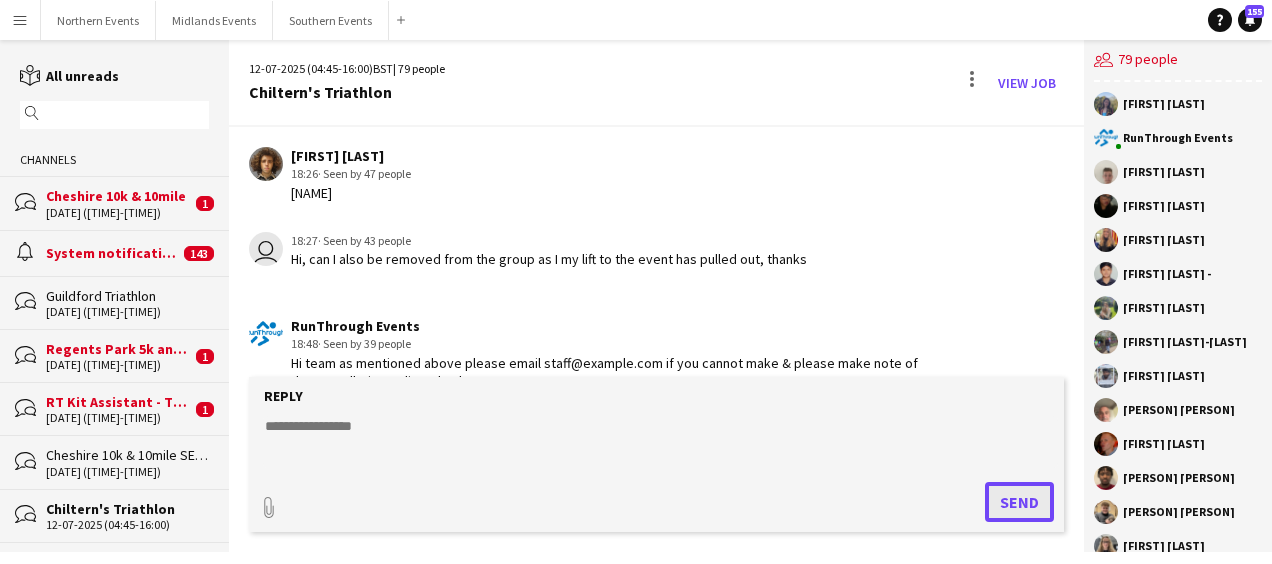 scroll, scrollTop: 3106, scrollLeft: 0, axis: vertical 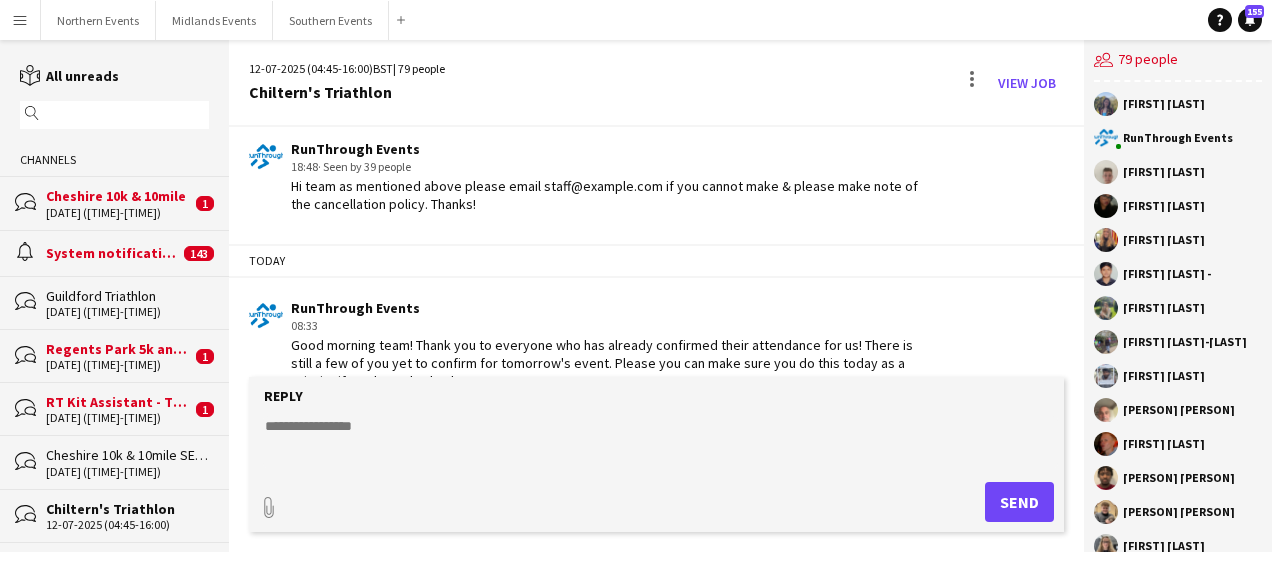 click 